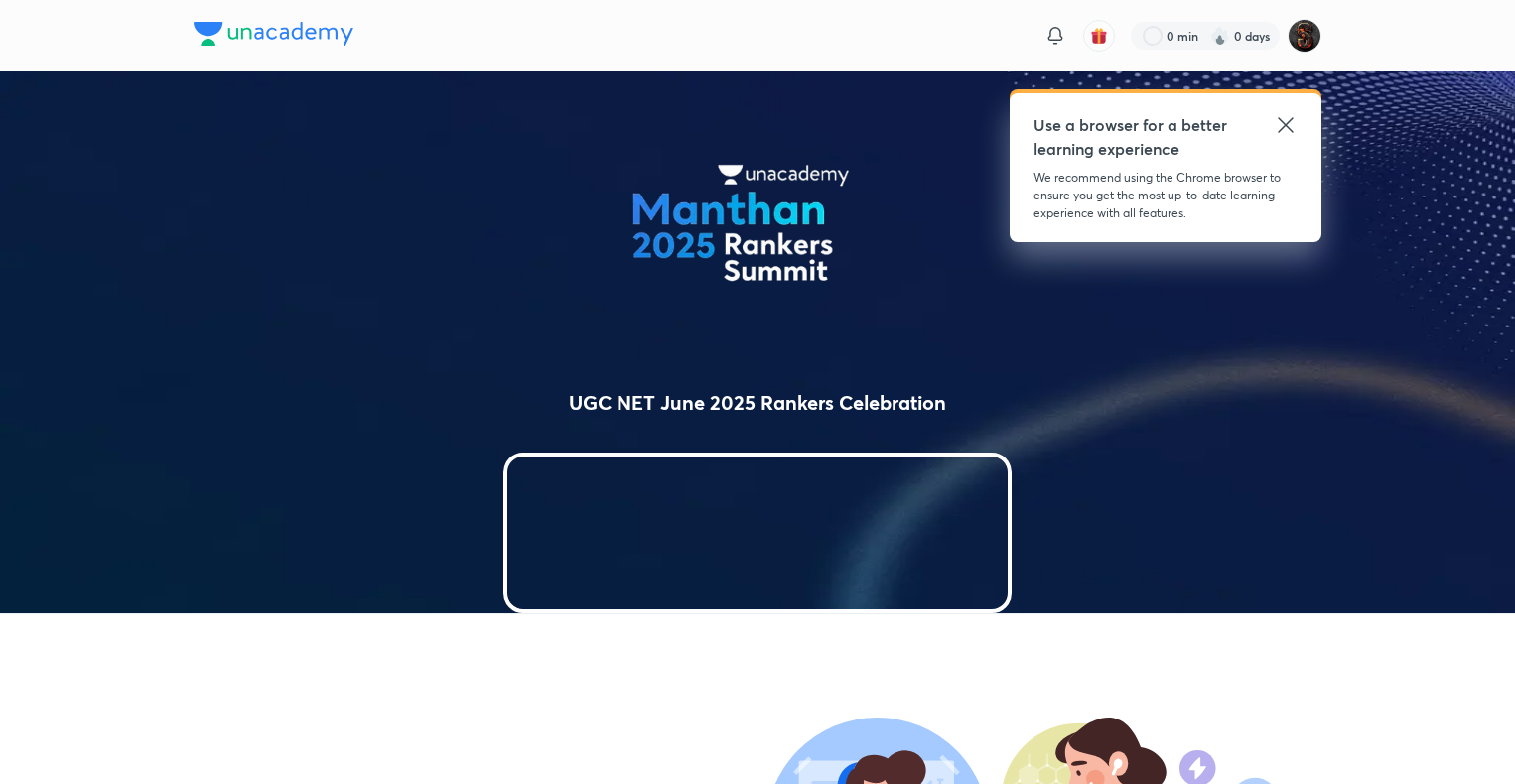 scroll, scrollTop: 0, scrollLeft: 0, axis: both 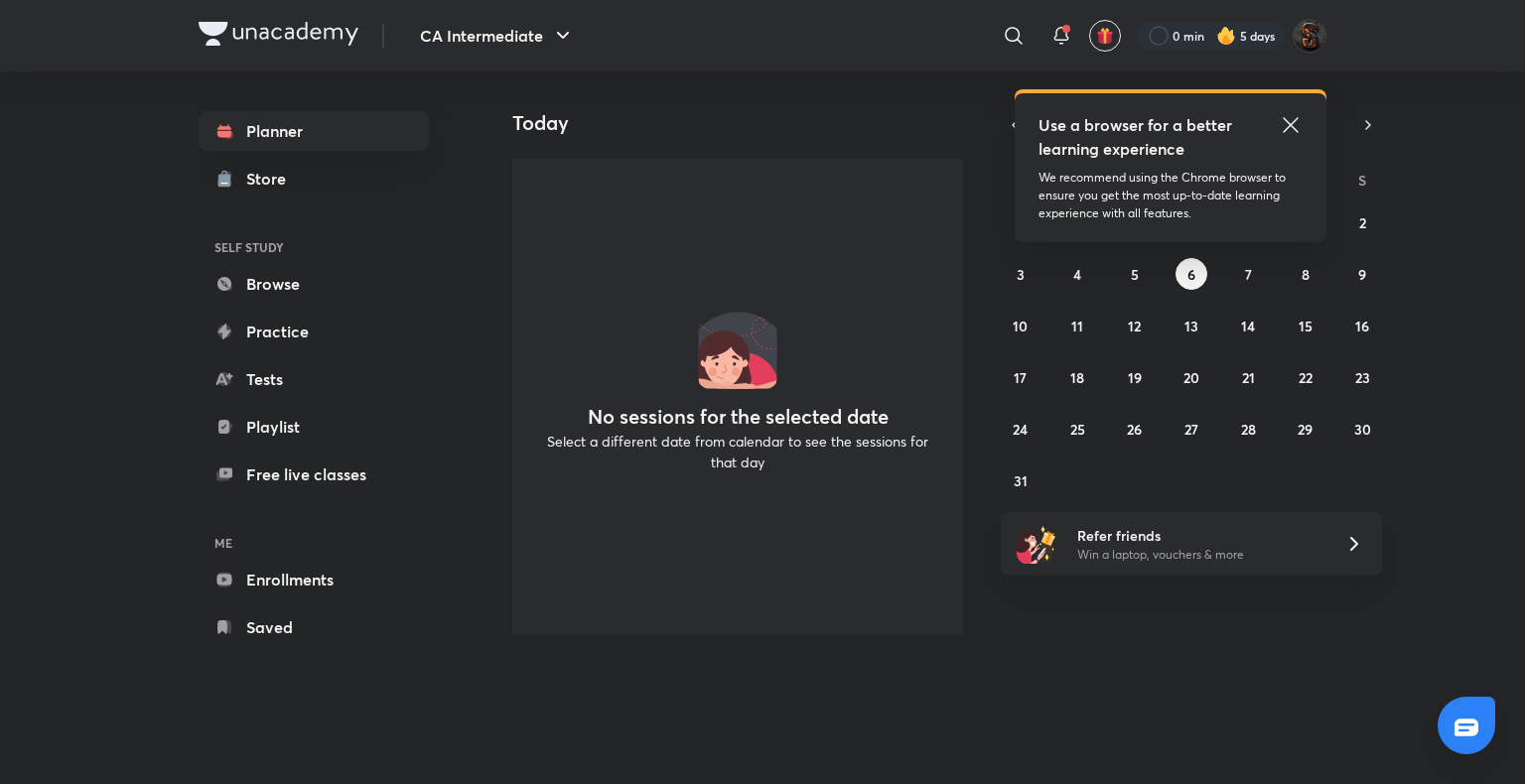click on "Today No sessions for the selected date Select a different date from calendar to see the sessions for that day" at bounding box center (1003, 361) 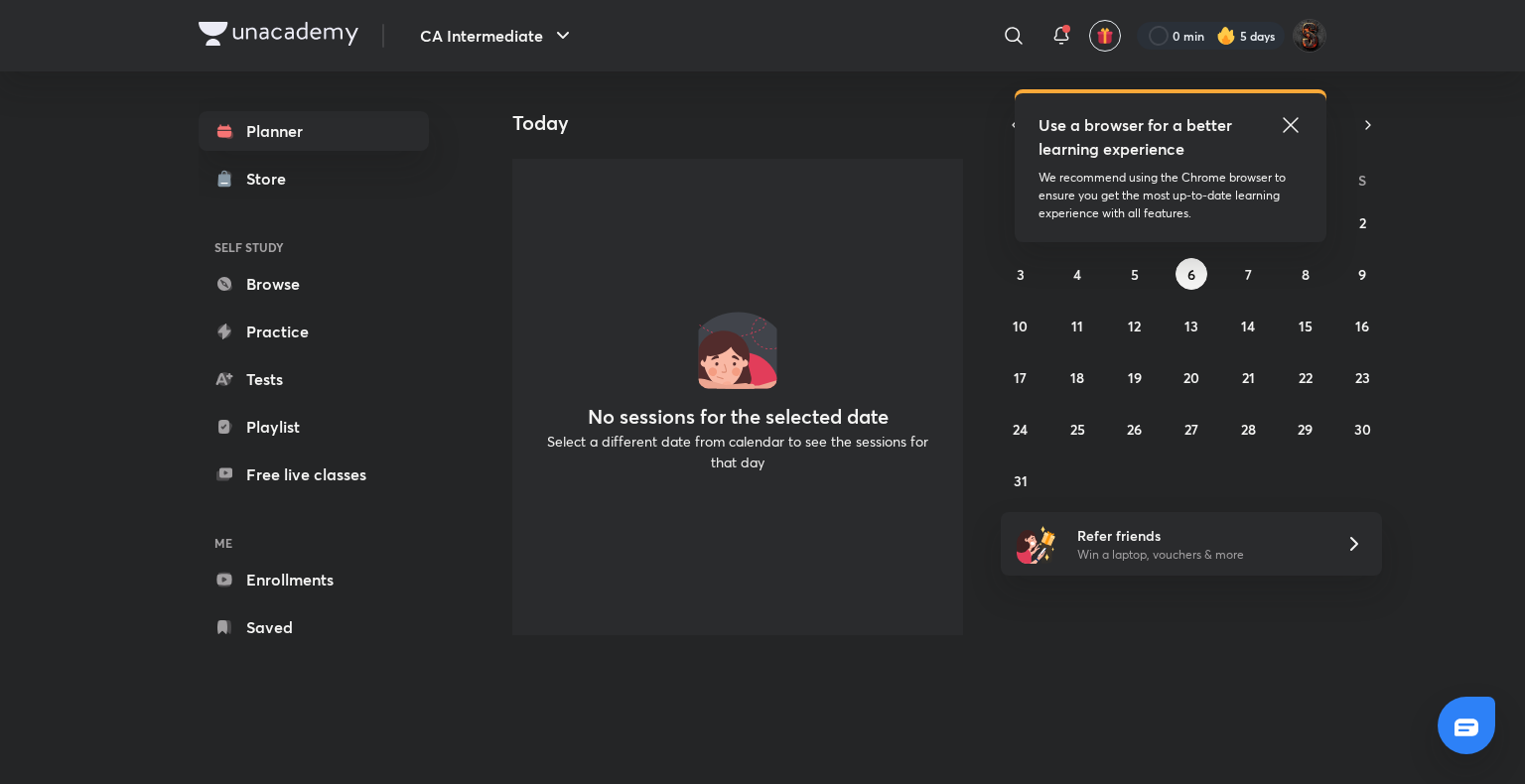 click 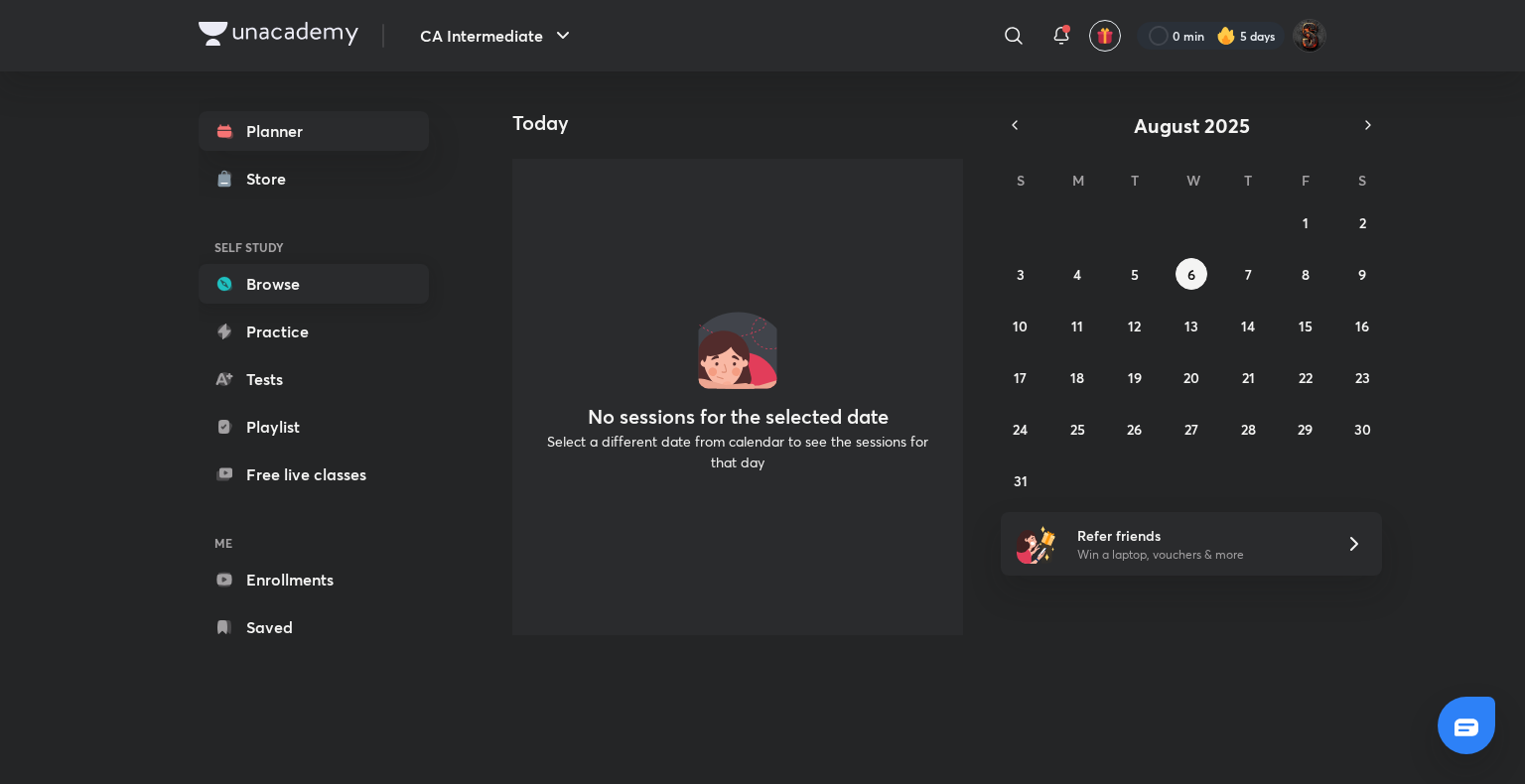 click on "Browse" at bounding box center (314, 284) 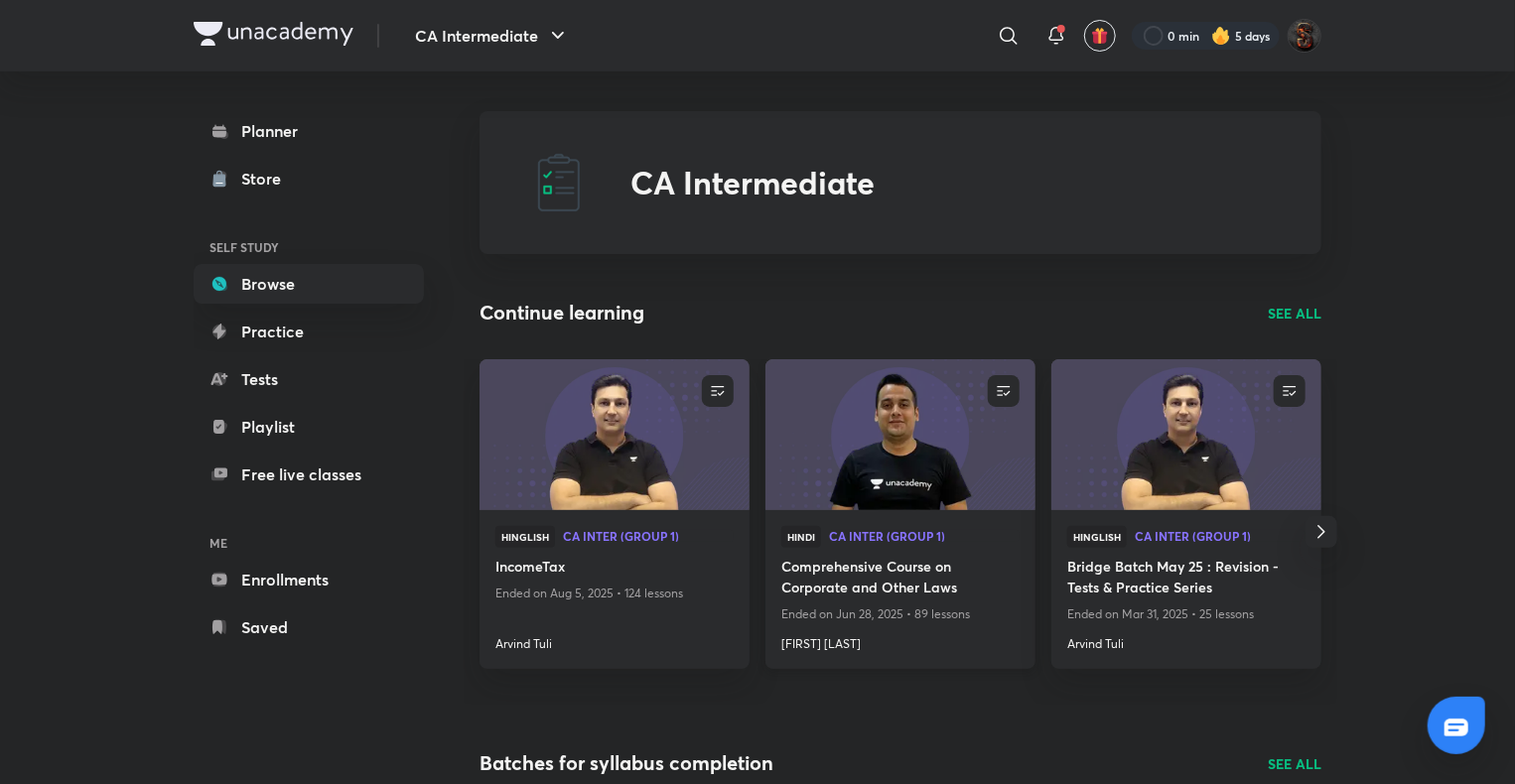 click at bounding box center (899, 434) 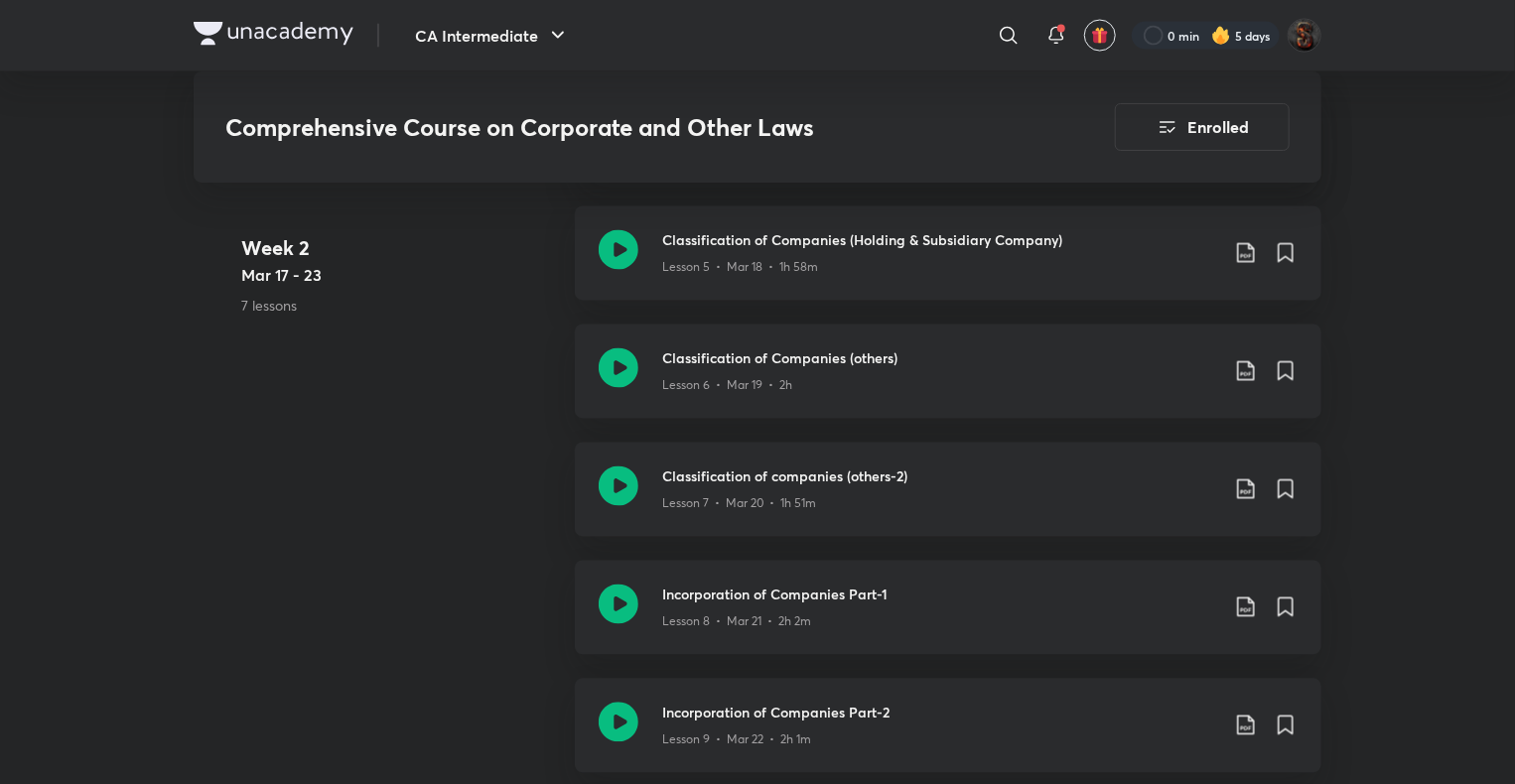 scroll, scrollTop: 1741, scrollLeft: 0, axis: vertical 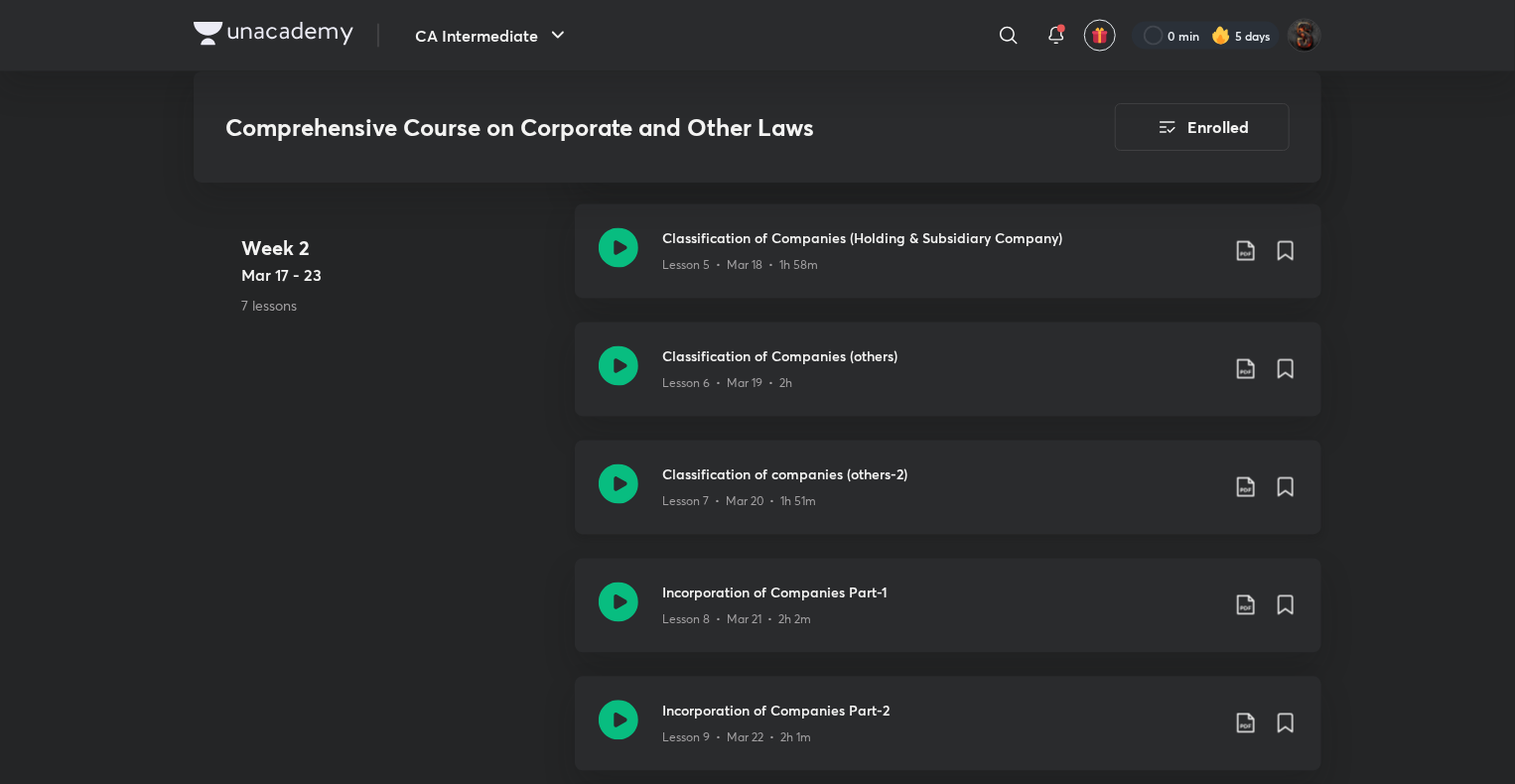 click on "Classification of companies (others-2)" at bounding box center [940, 474] 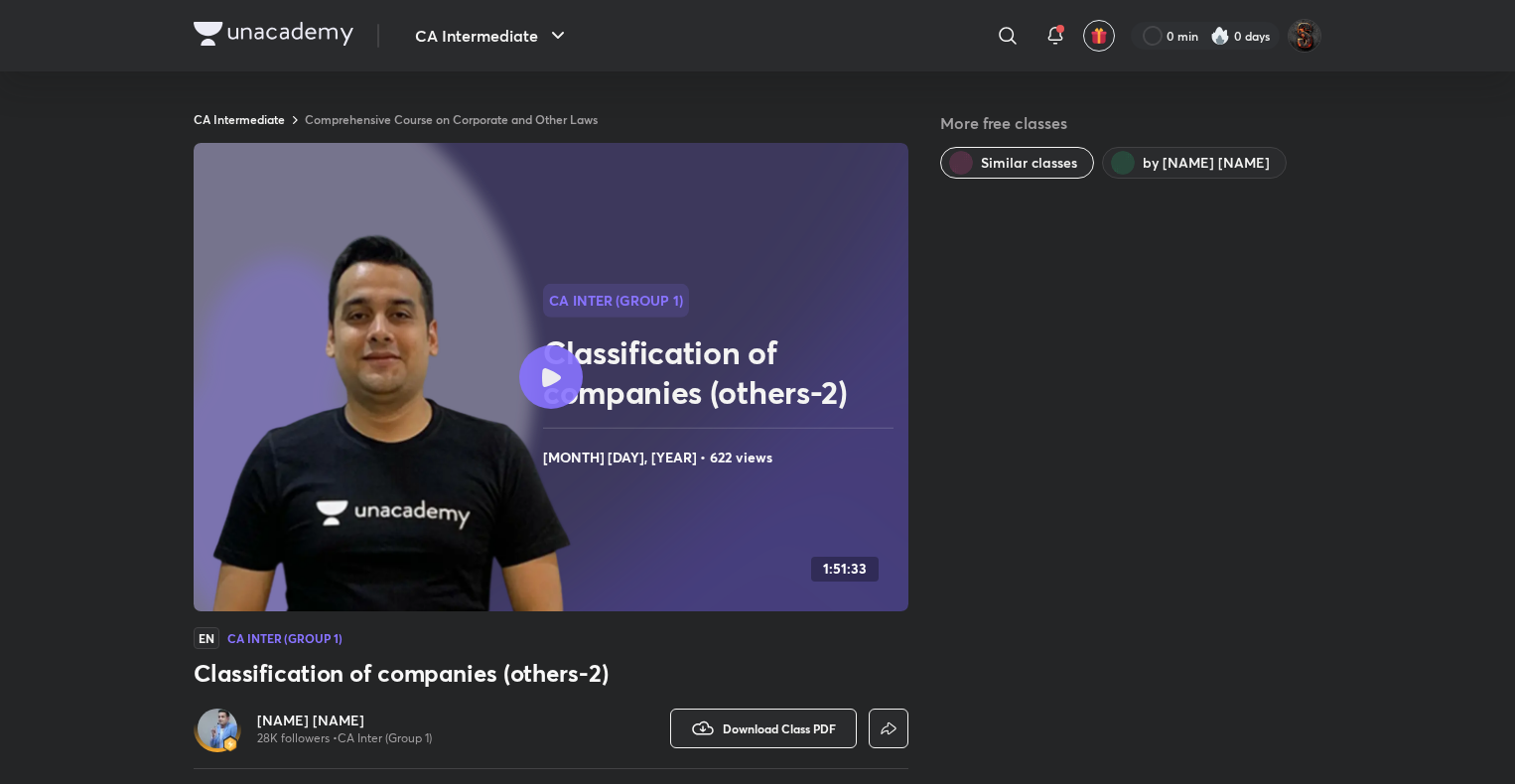 scroll, scrollTop: 1139, scrollLeft: 0, axis: vertical 